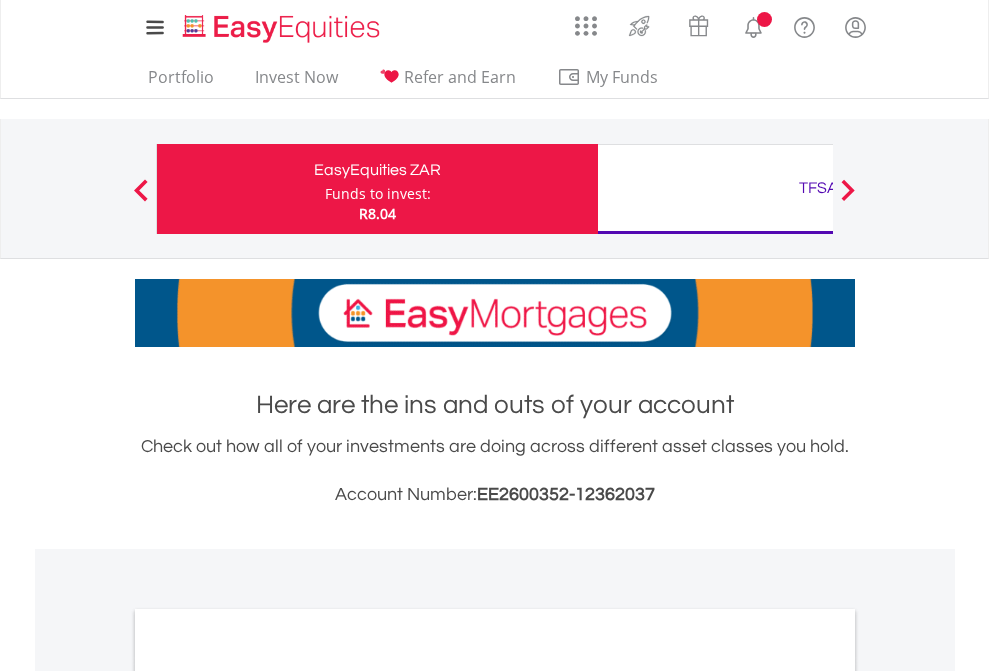 scroll, scrollTop: 0, scrollLeft: 0, axis: both 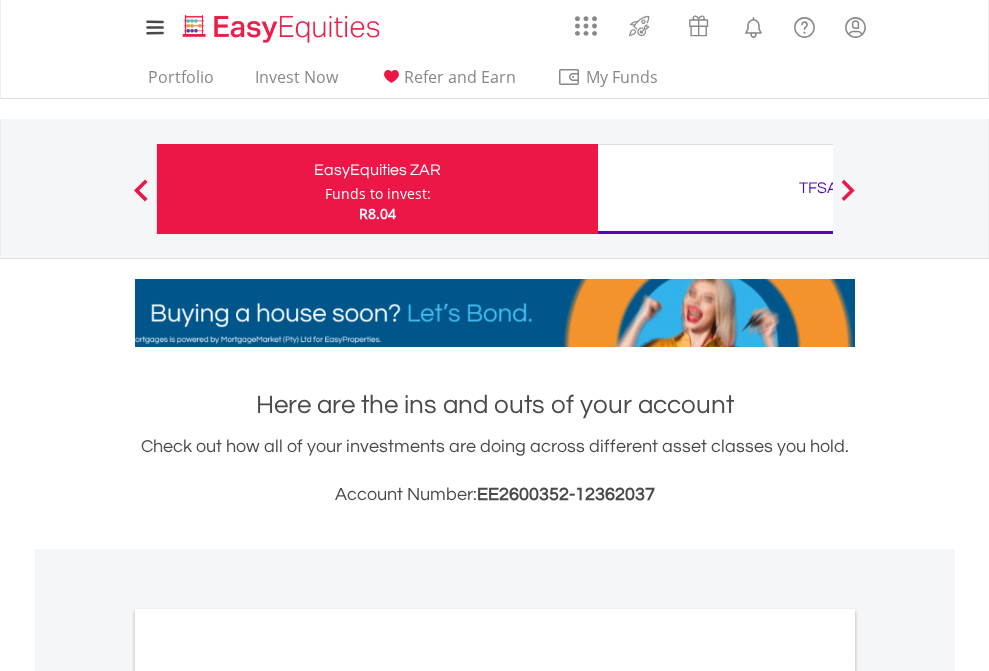 click on "Funds to invest:" at bounding box center [378, 194] 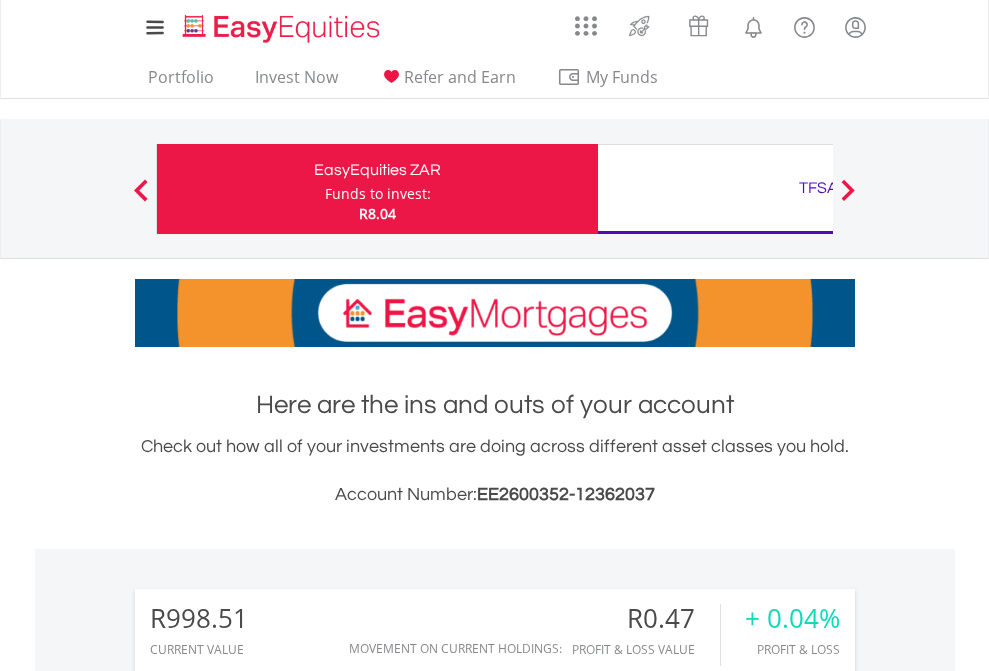 scroll, scrollTop: 999808, scrollLeft: 999687, axis: both 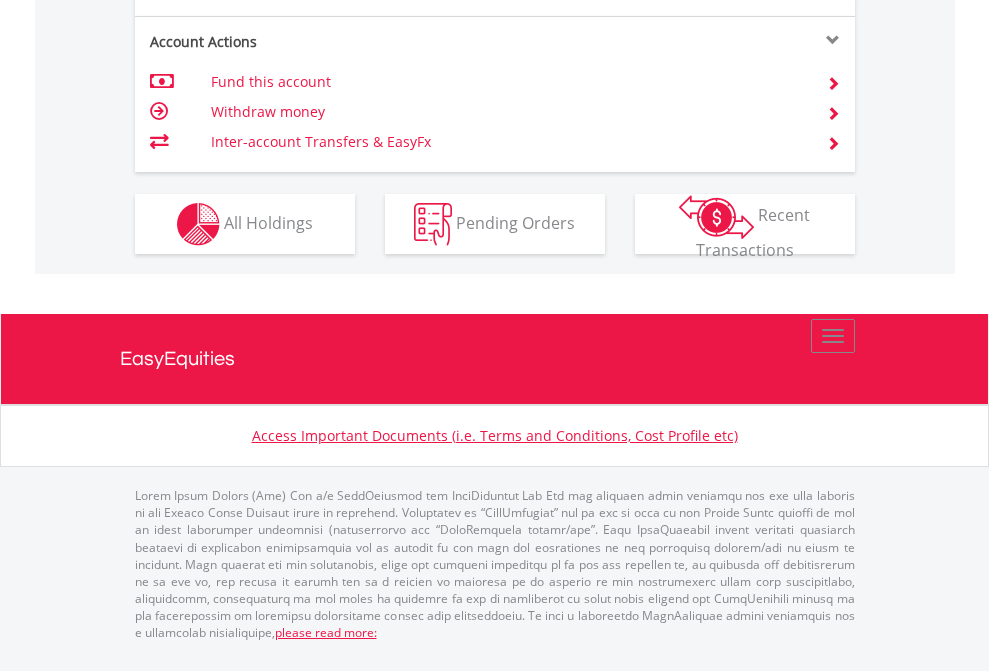 click on "Investment types" at bounding box center (706, -337) 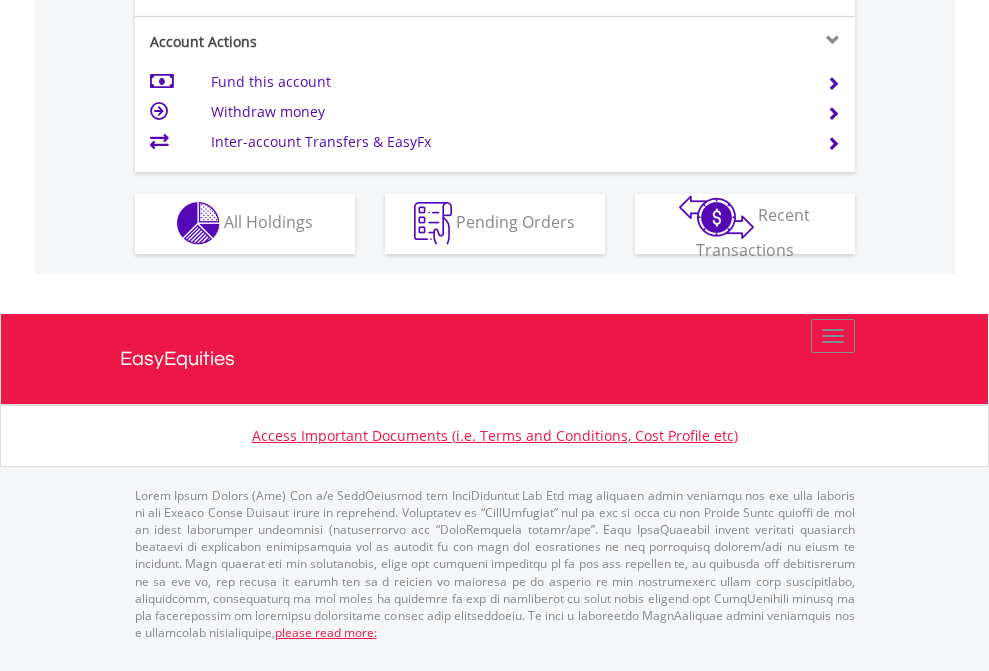 scroll, scrollTop: 1870, scrollLeft: 0, axis: vertical 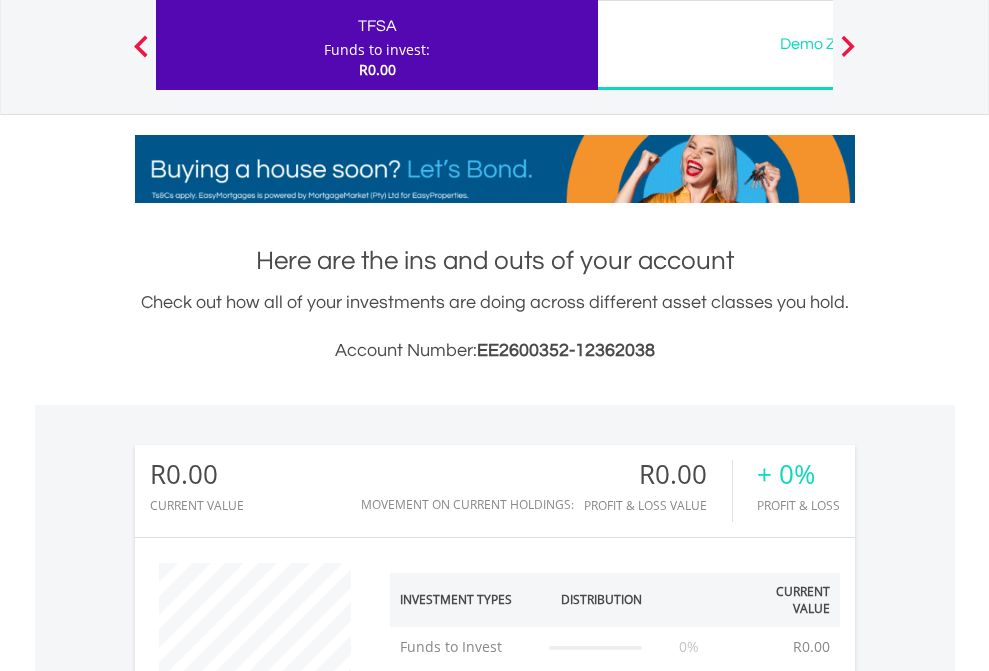 click on "All Holdings" at bounding box center [268, 1298] 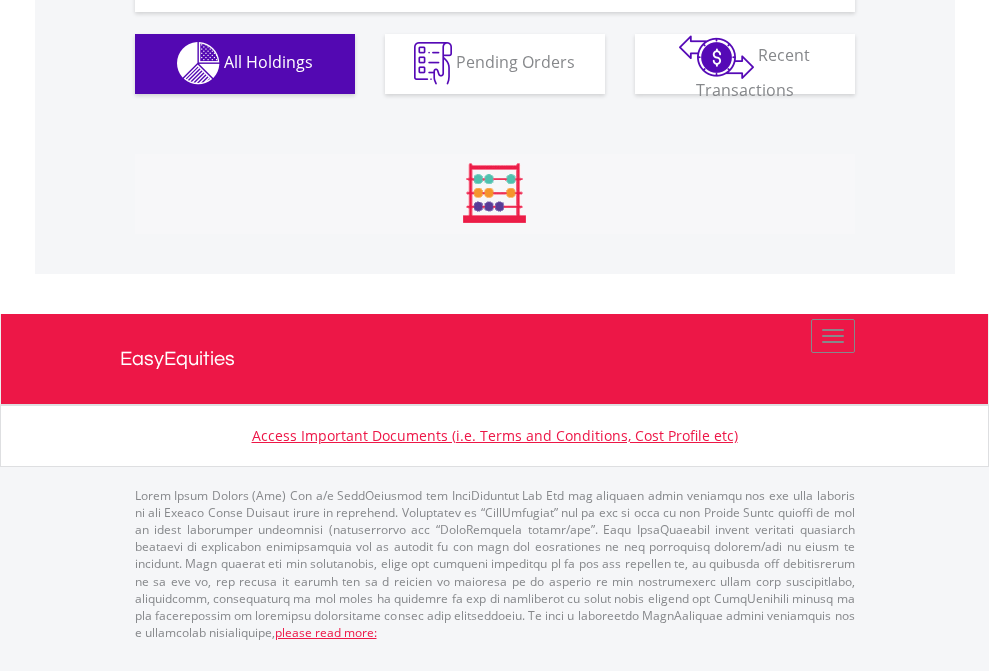 scroll, scrollTop: 2217, scrollLeft: 0, axis: vertical 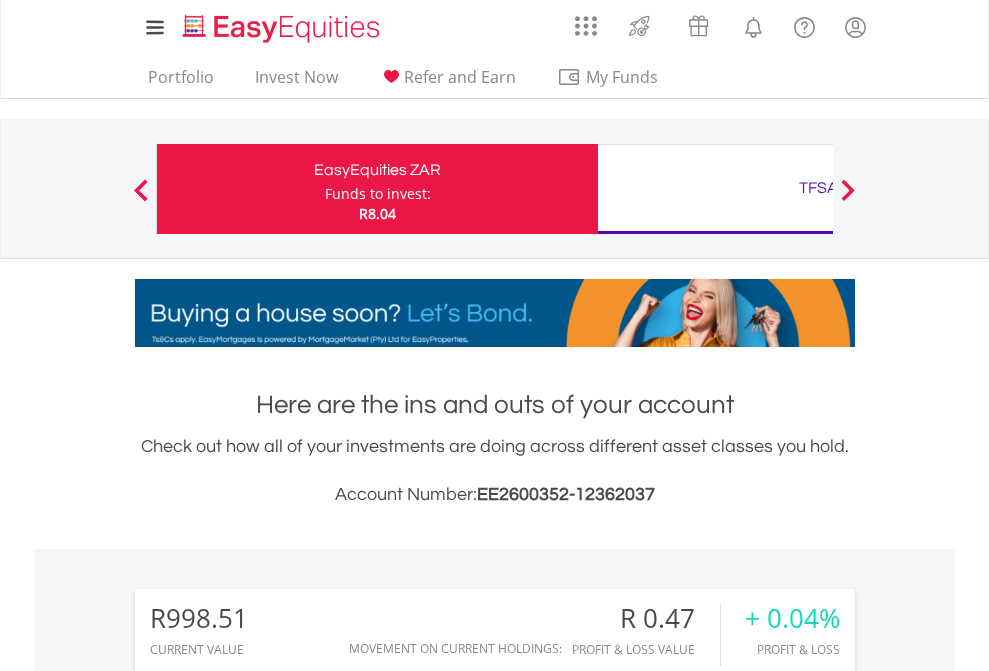 click on "TFSA" at bounding box center [818, 188] 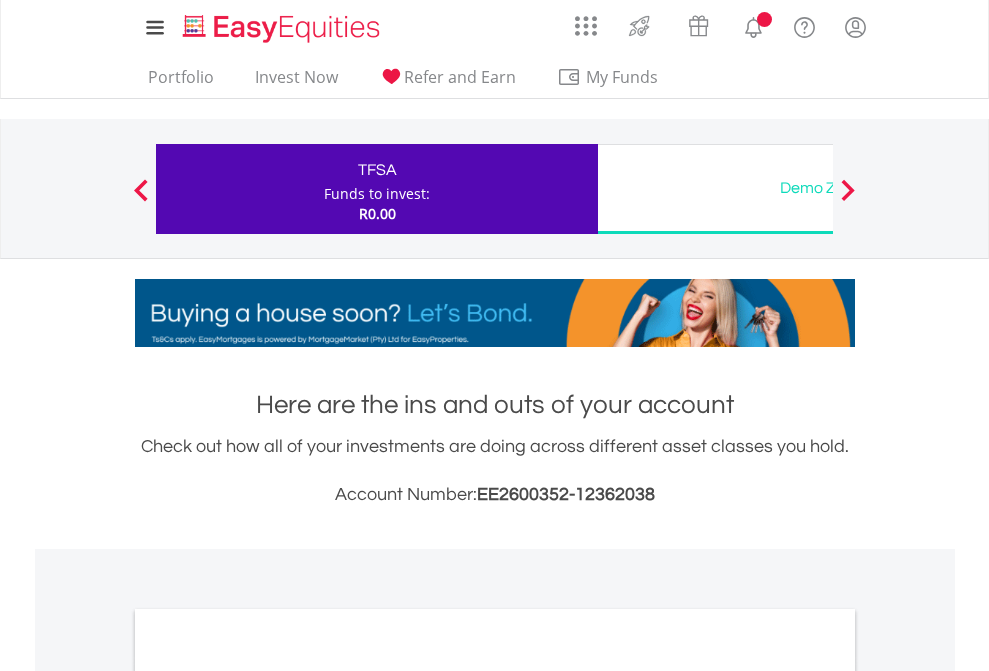 scroll, scrollTop: 0, scrollLeft: 0, axis: both 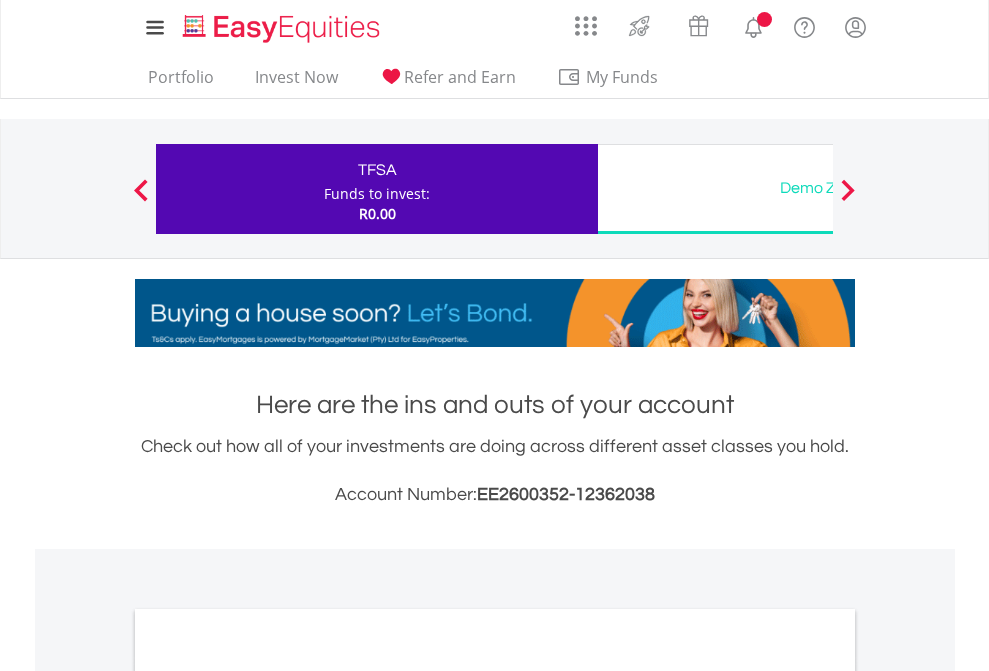 click on "All Holdings" at bounding box center (268, 1096) 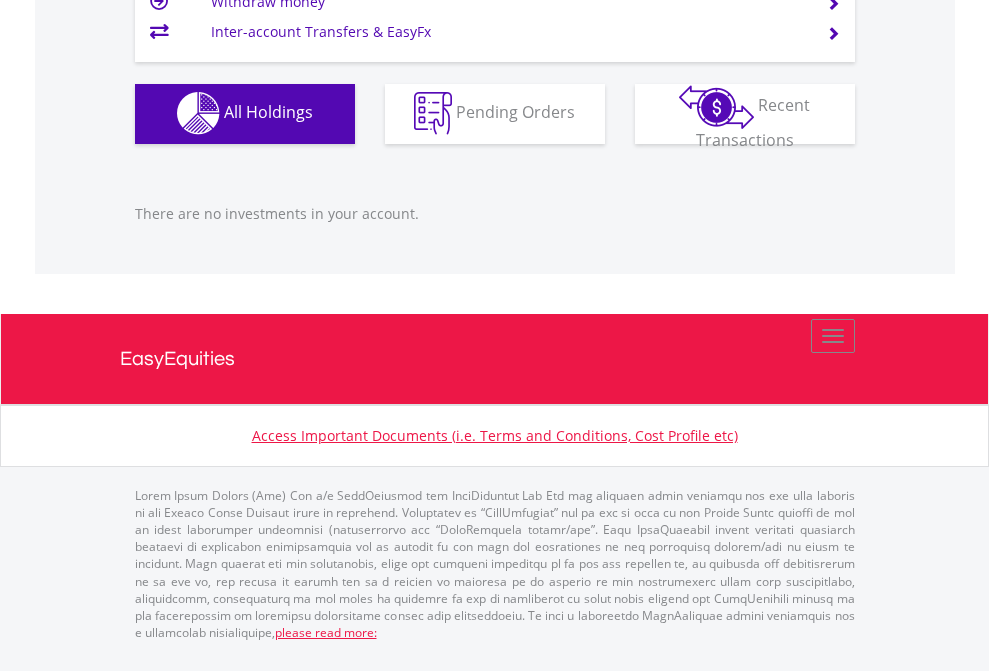 scroll, scrollTop: 1980, scrollLeft: 0, axis: vertical 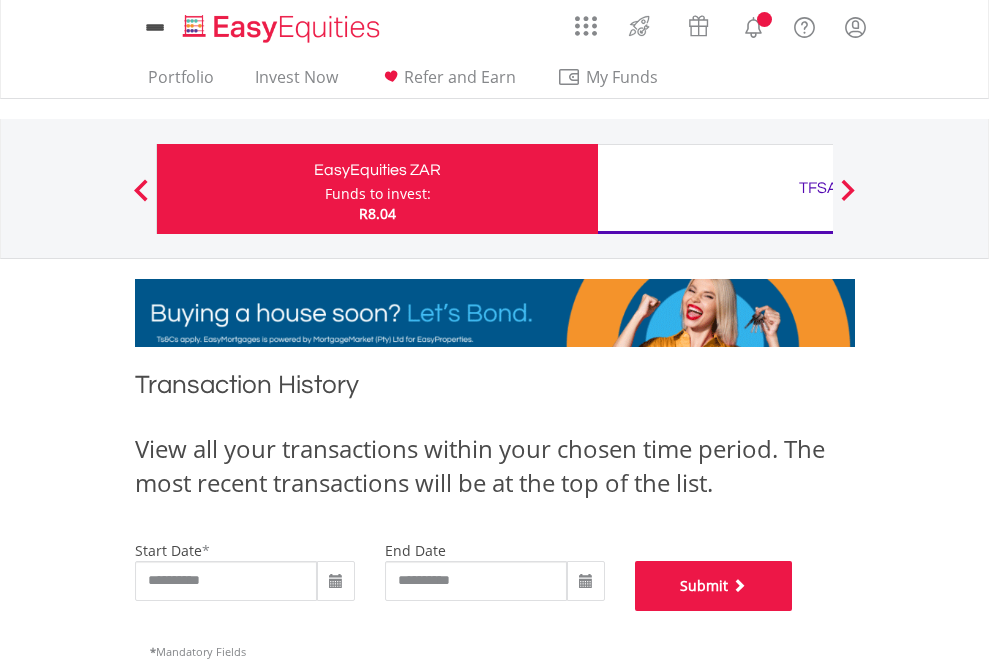 click on "Submit" at bounding box center [714, 586] 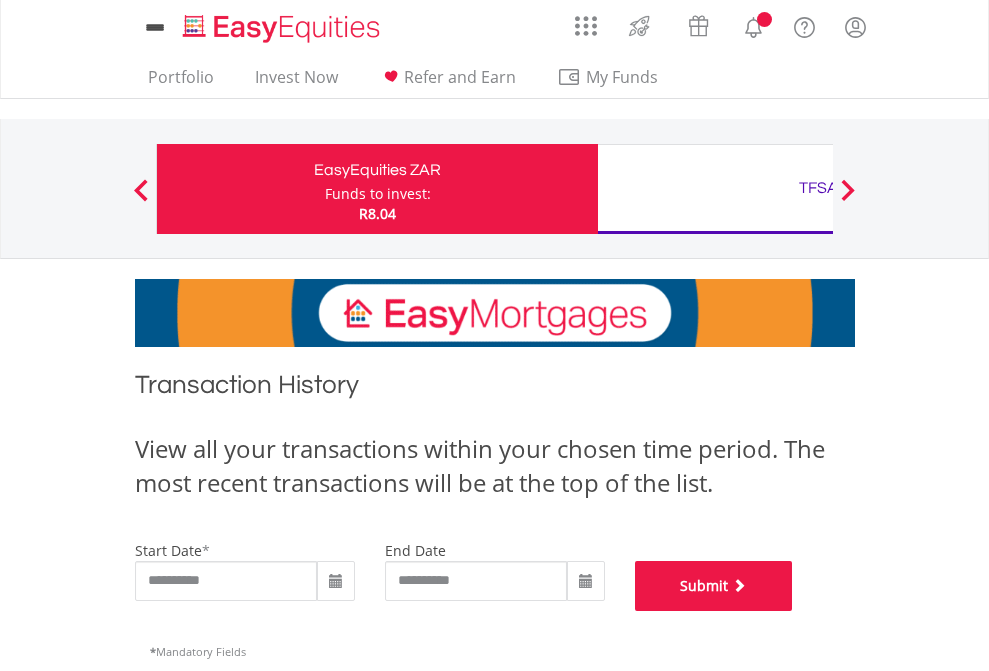 scroll, scrollTop: 811, scrollLeft: 0, axis: vertical 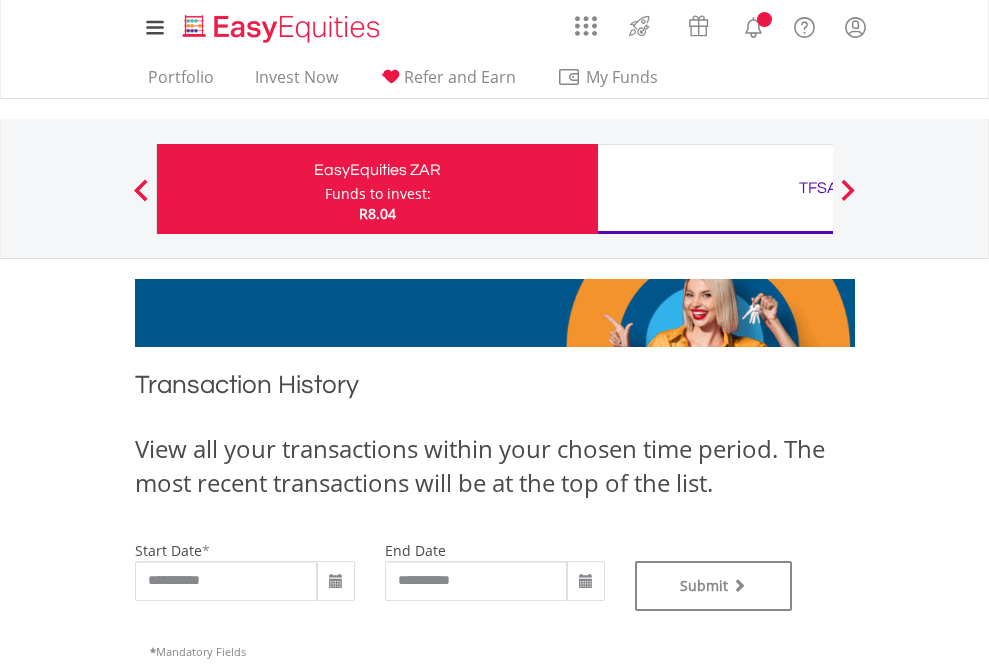 click on "TFSA" at bounding box center (818, 188) 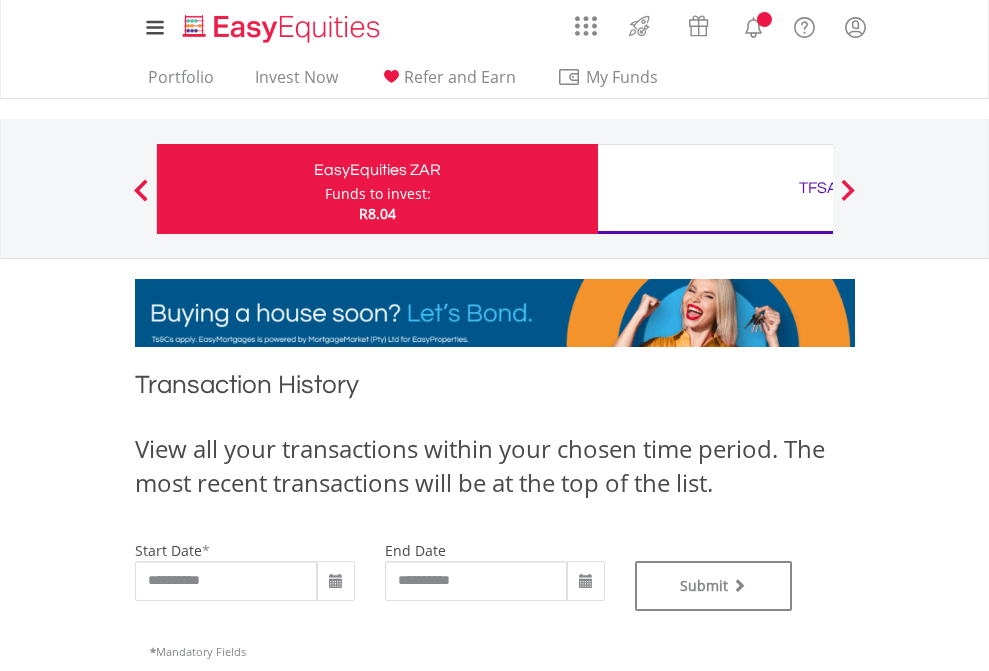 type on "**********" 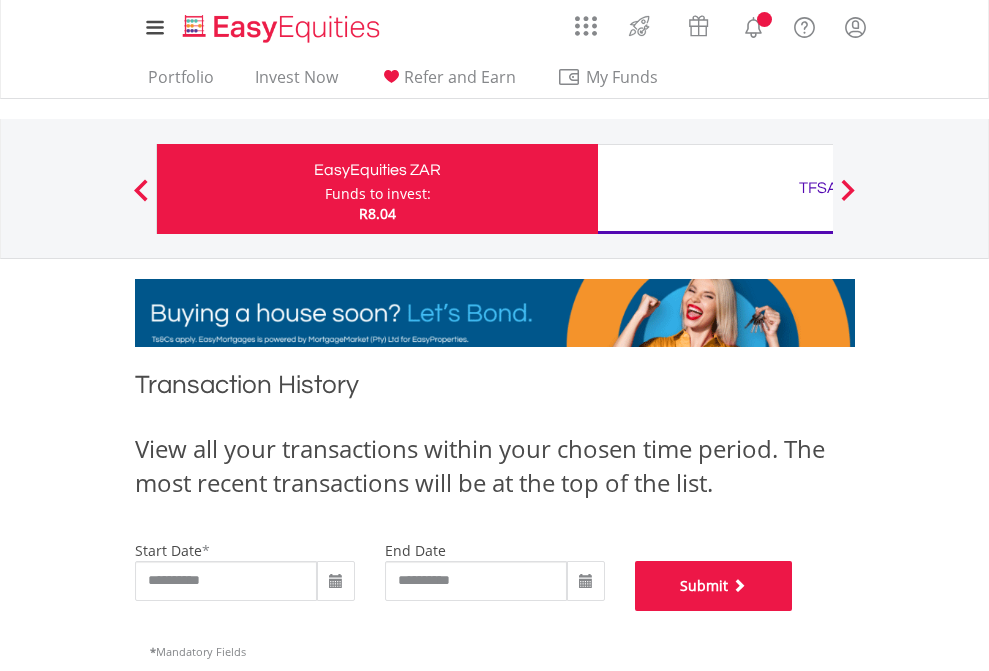 click on "Submit" at bounding box center (714, 586) 